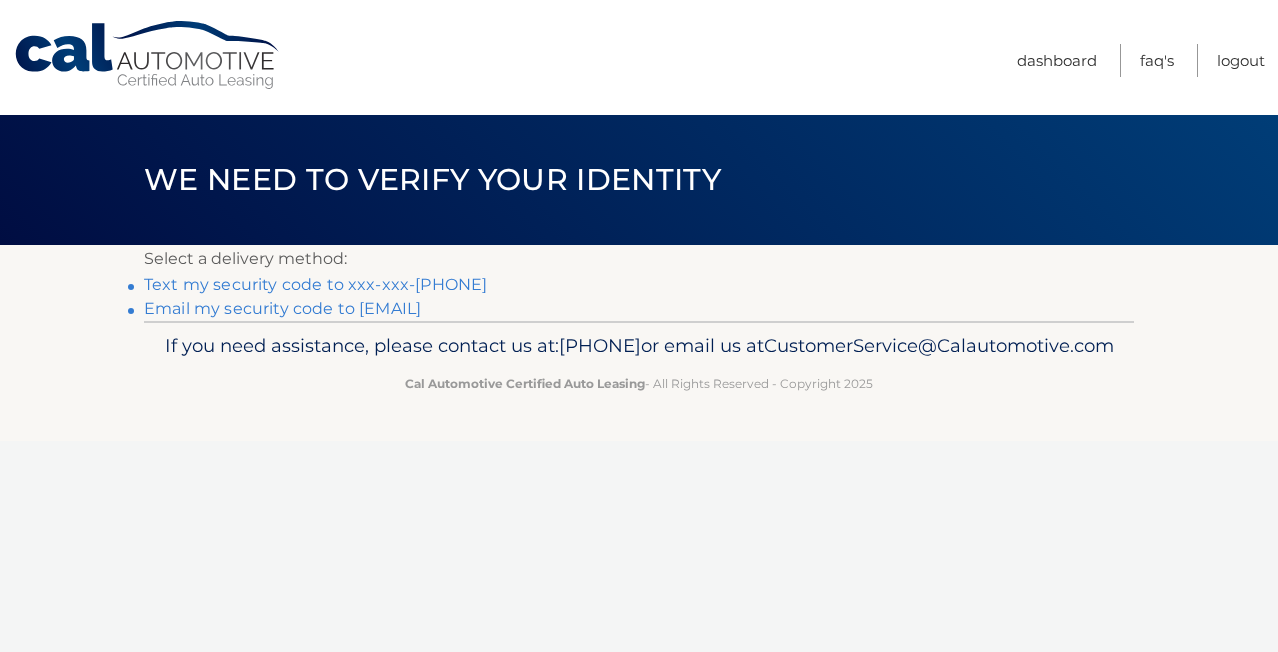 scroll, scrollTop: 0, scrollLeft: 0, axis: both 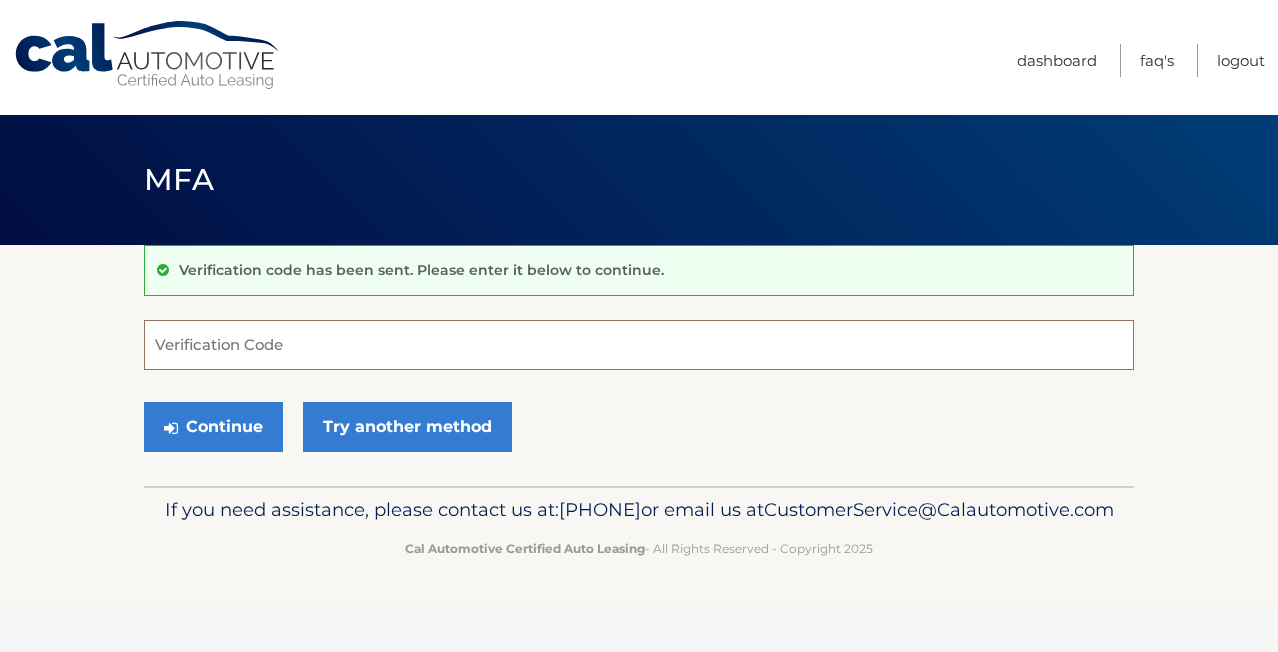 click on "Verification Code" at bounding box center (639, 345) 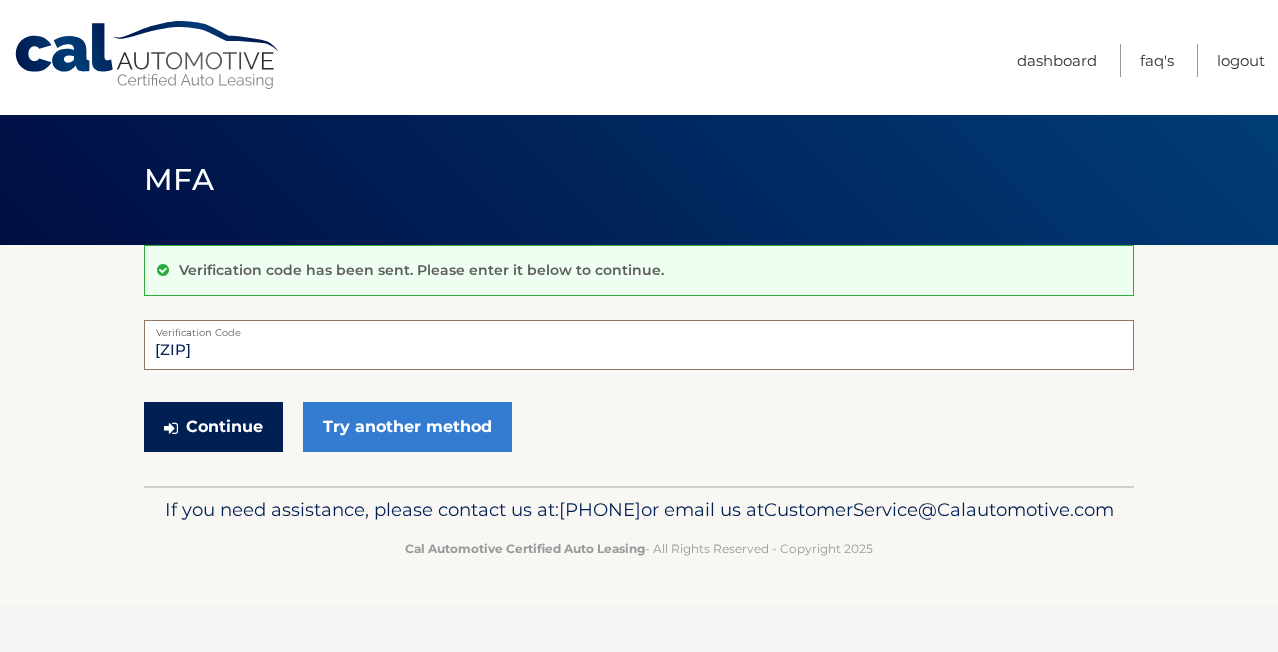 type on "456718" 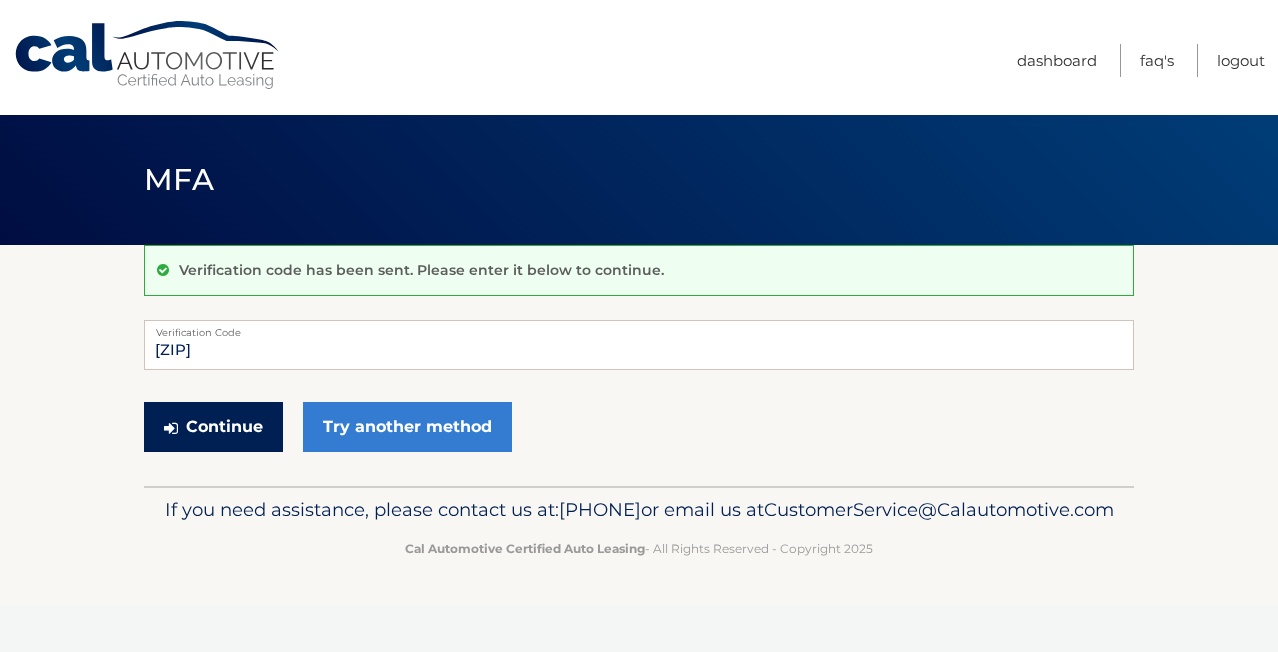click on "Continue" at bounding box center [213, 427] 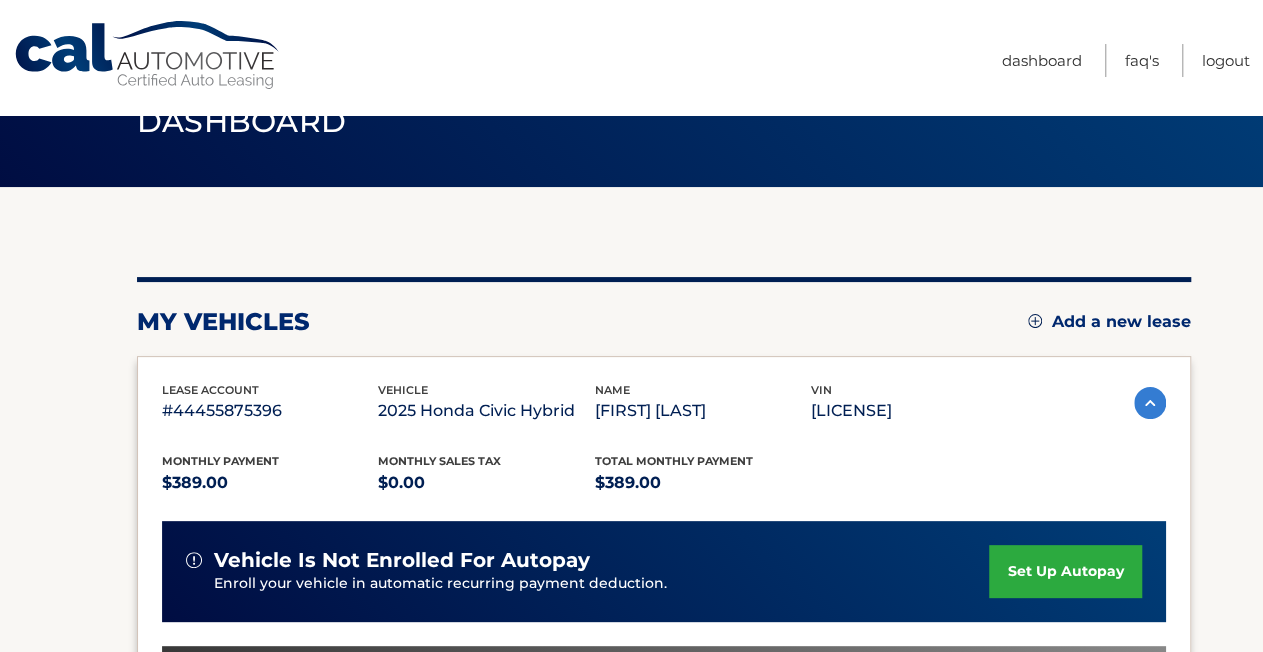 scroll, scrollTop: 100, scrollLeft: 0, axis: vertical 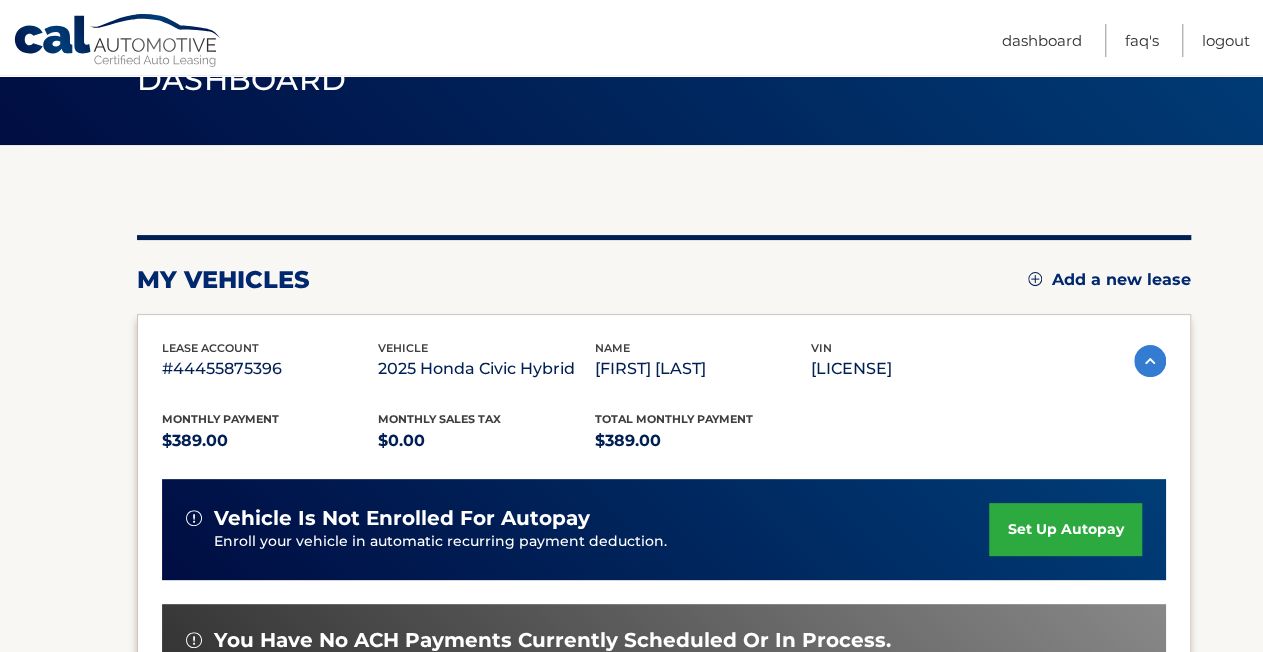 click on "set up autopay" at bounding box center [1065, 529] 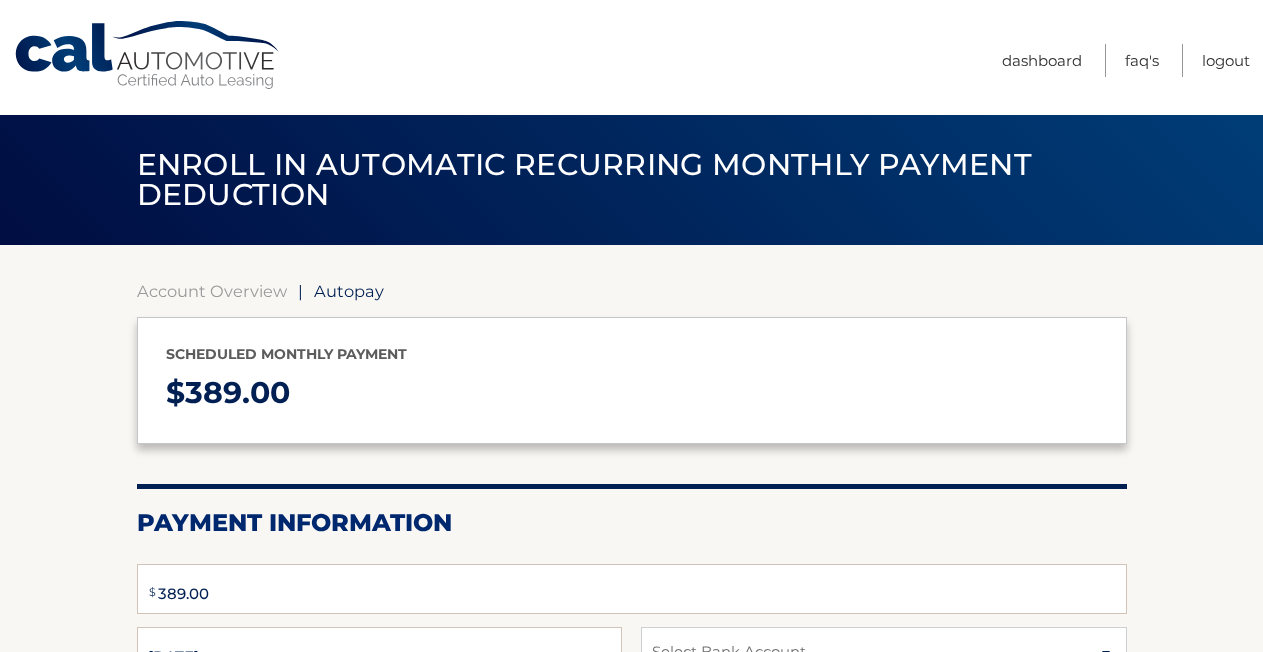 type on "389" 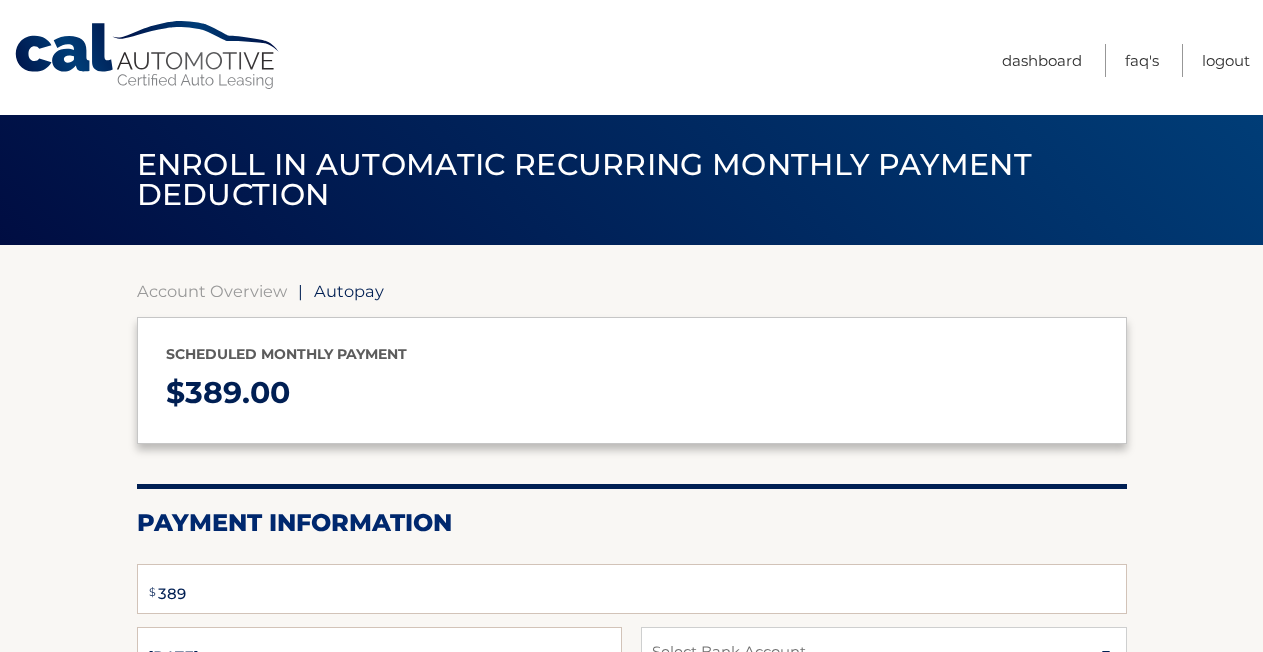 scroll, scrollTop: 0, scrollLeft: 0, axis: both 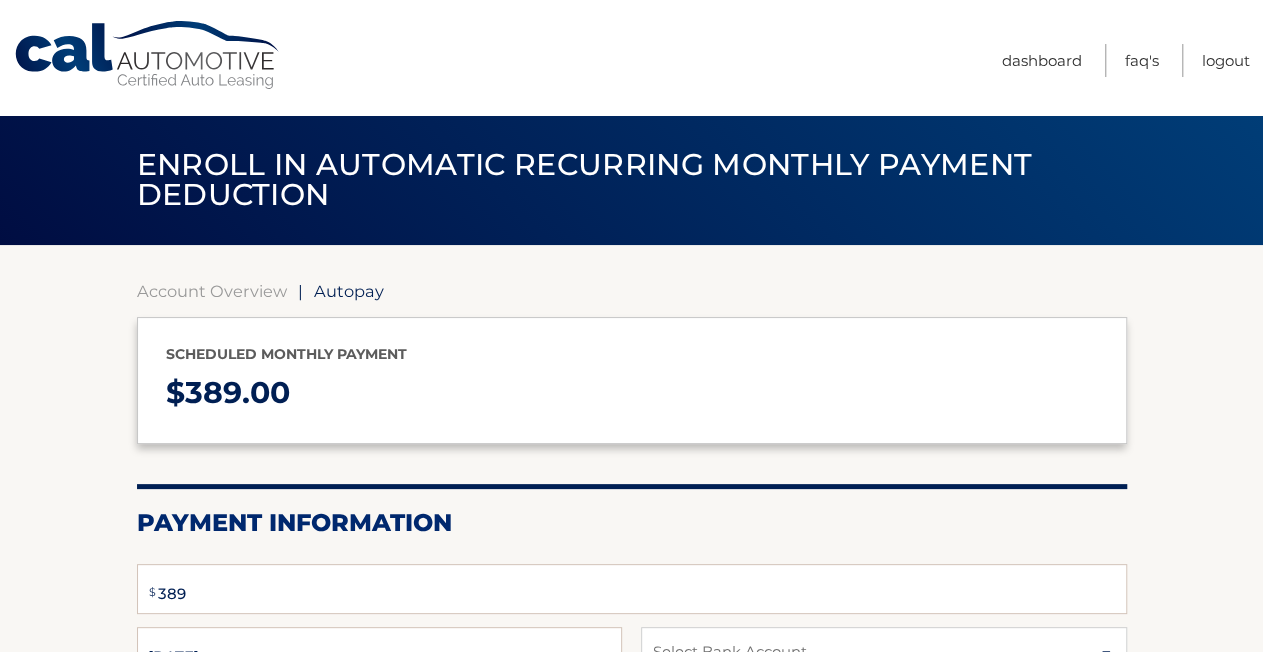 select on "YmRjNTQxZDItODcwYi00NjU4LTgzNDItYWFjMGU4ZWUwMjk0" 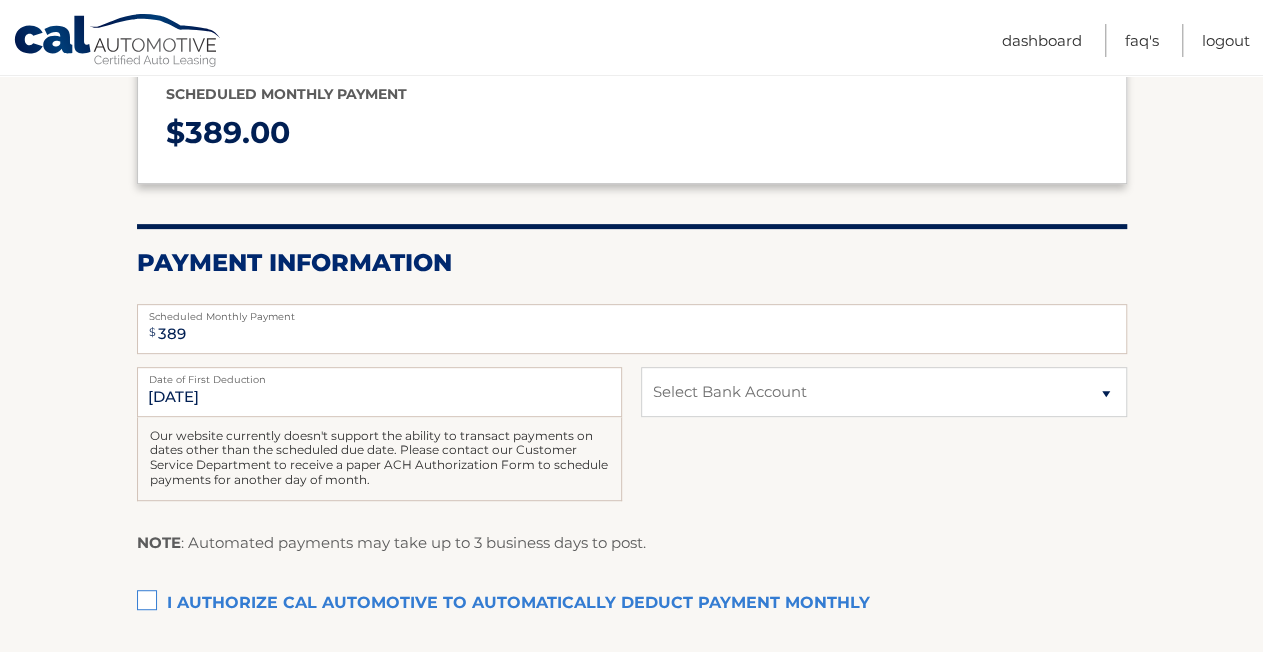 scroll, scrollTop: 300, scrollLeft: 0, axis: vertical 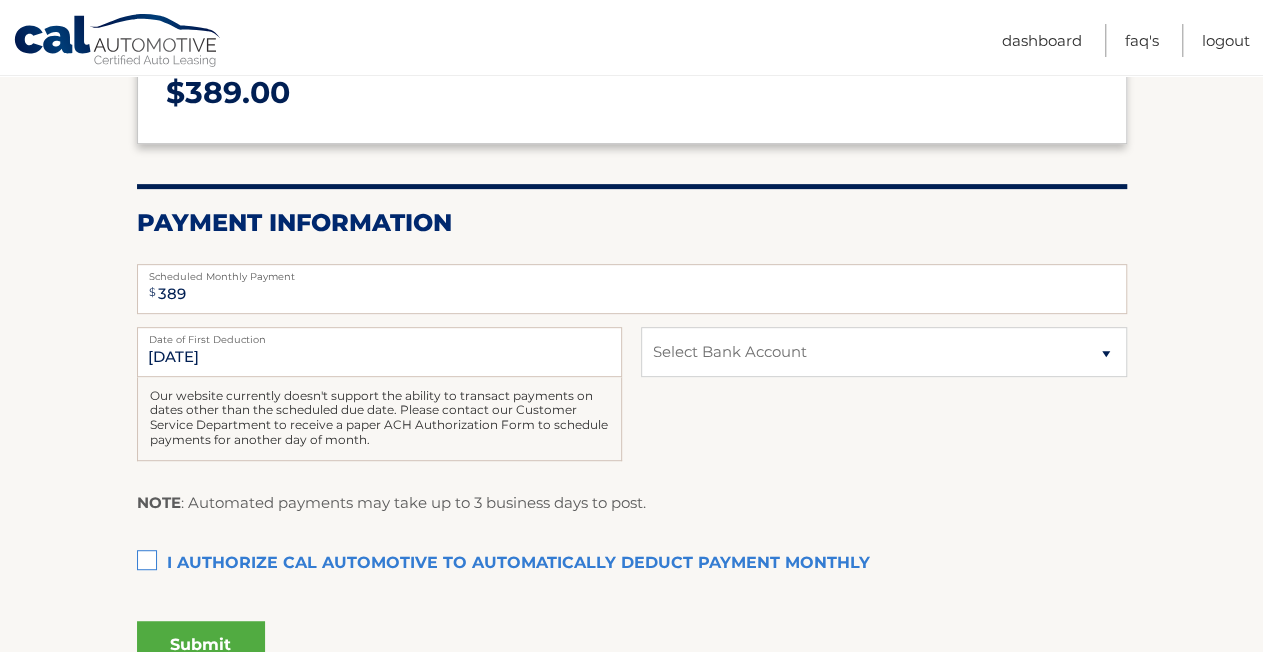 click on "I authorize cal automotive to automatically deduct payment monthly
This checkbox must be checked" at bounding box center [632, 564] 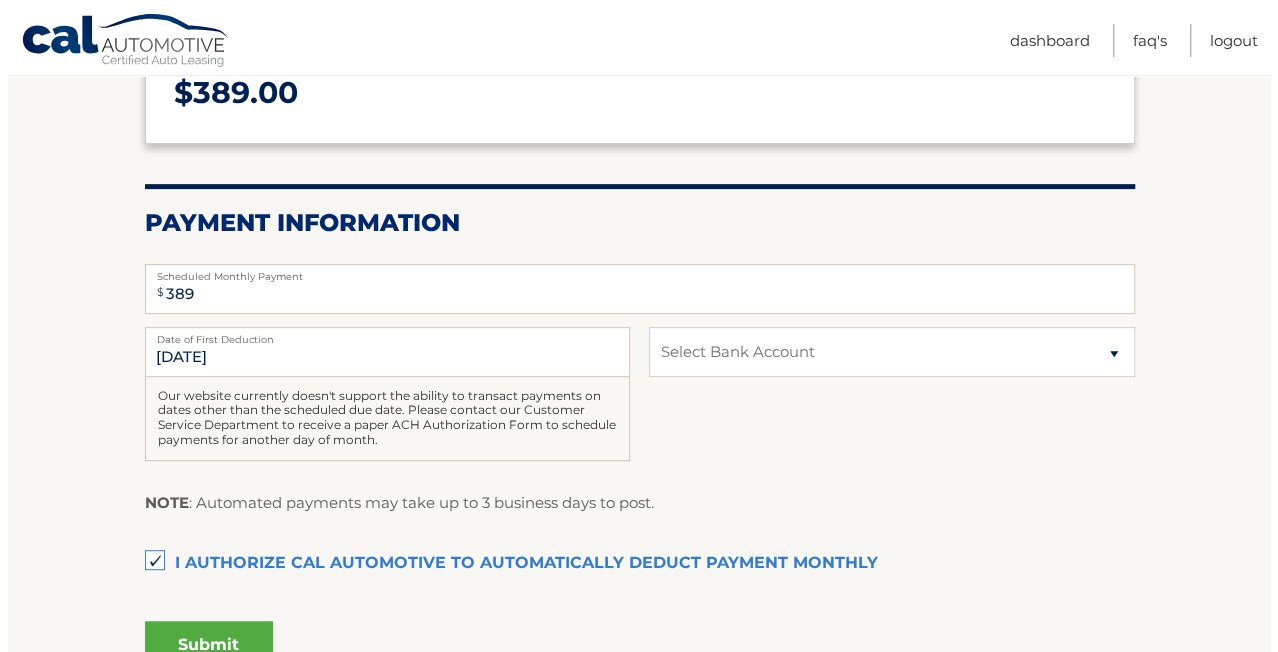 scroll, scrollTop: 400, scrollLeft: 0, axis: vertical 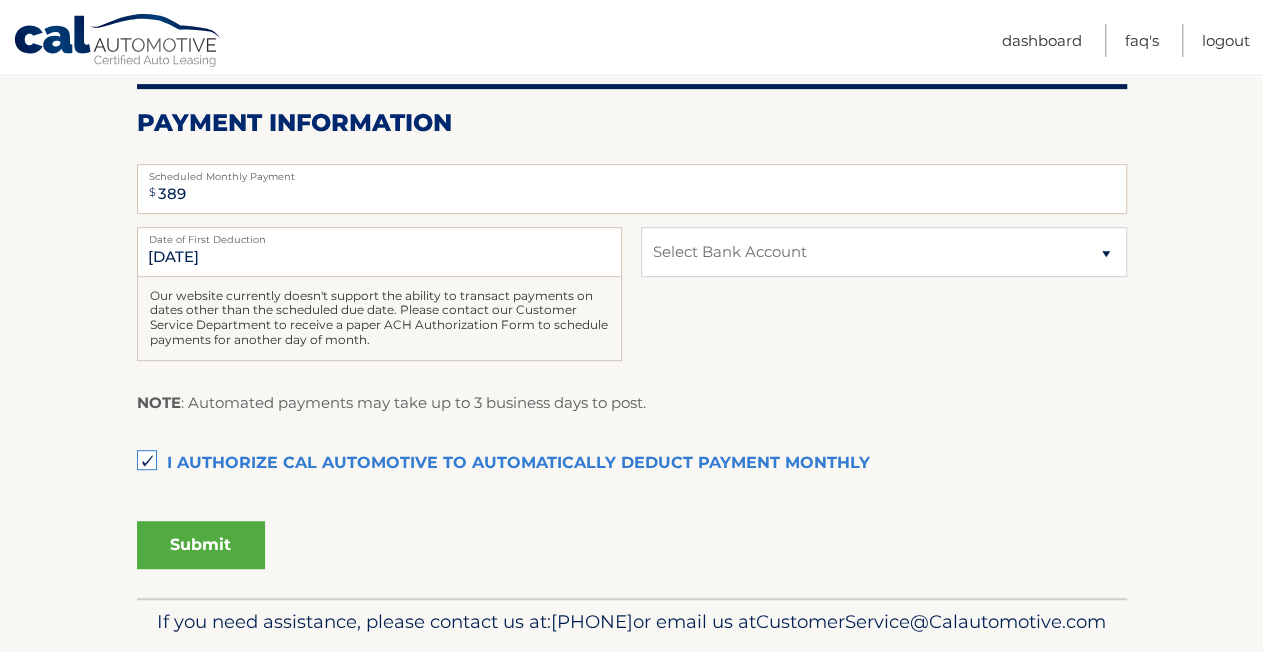 click on "Submit" at bounding box center (201, 545) 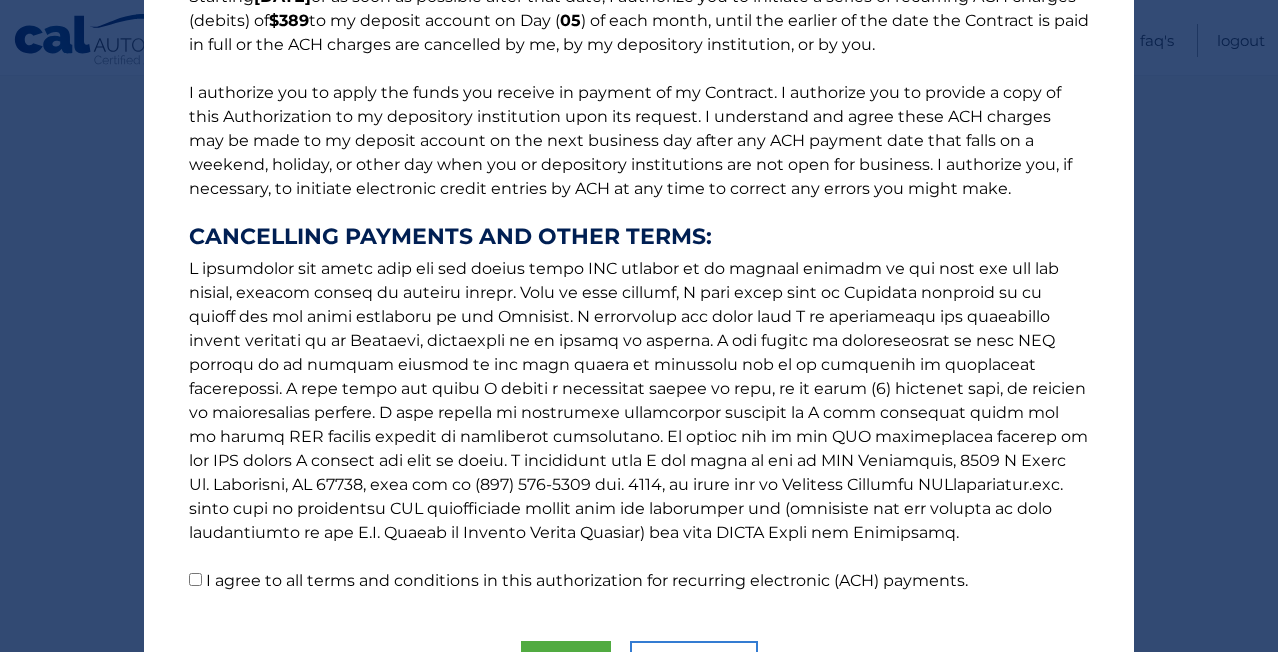 scroll, scrollTop: 300, scrollLeft: 0, axis: vertical 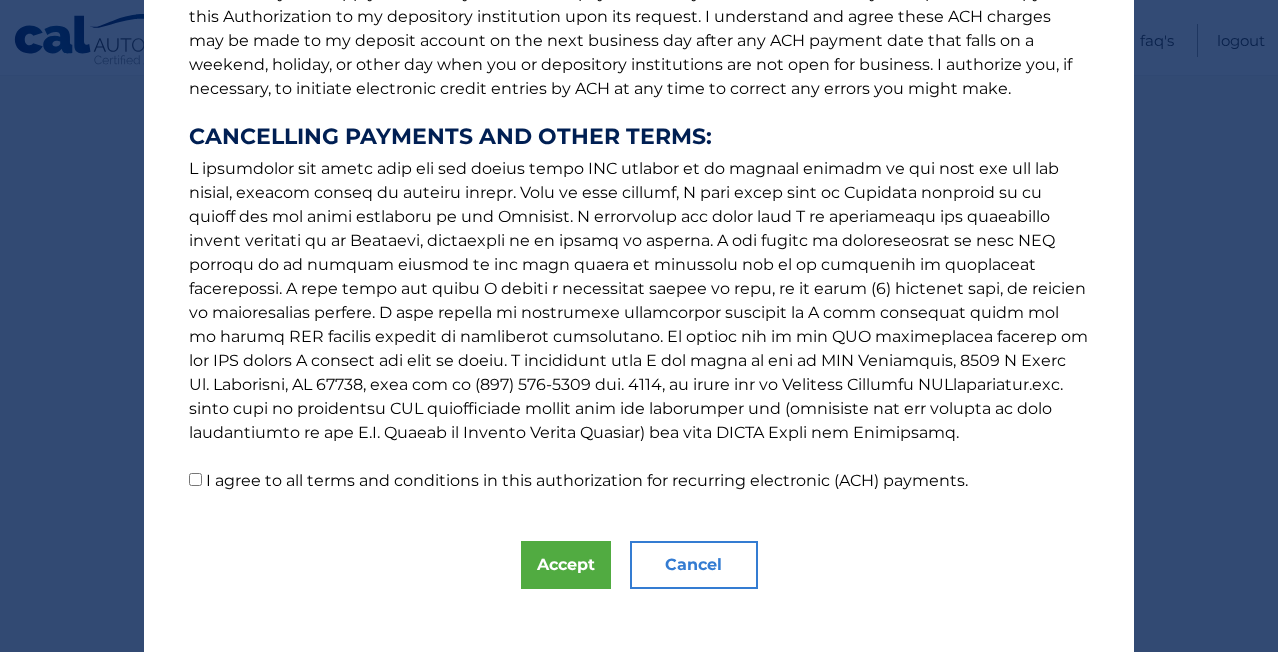 click on "I agree to all terms and conditions in this authorization for recurring electronic (ACH) payments." at bounding box center [195, 479] 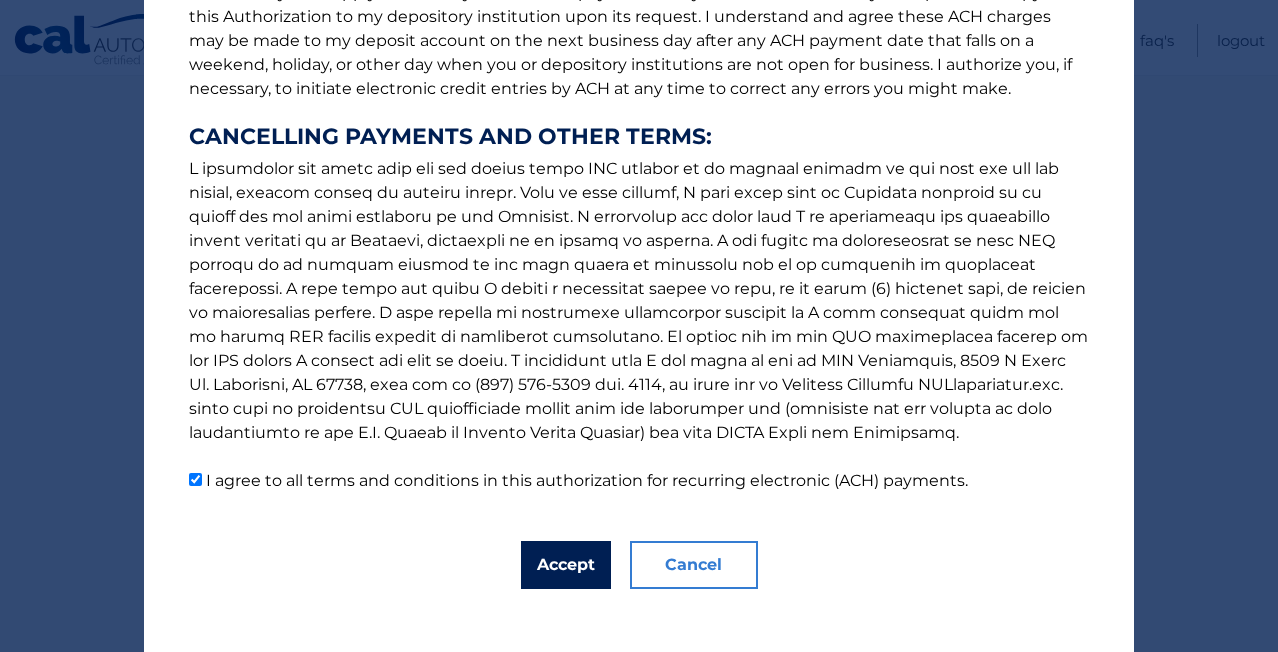 click on "Accept" at bounding box center (566, 565) 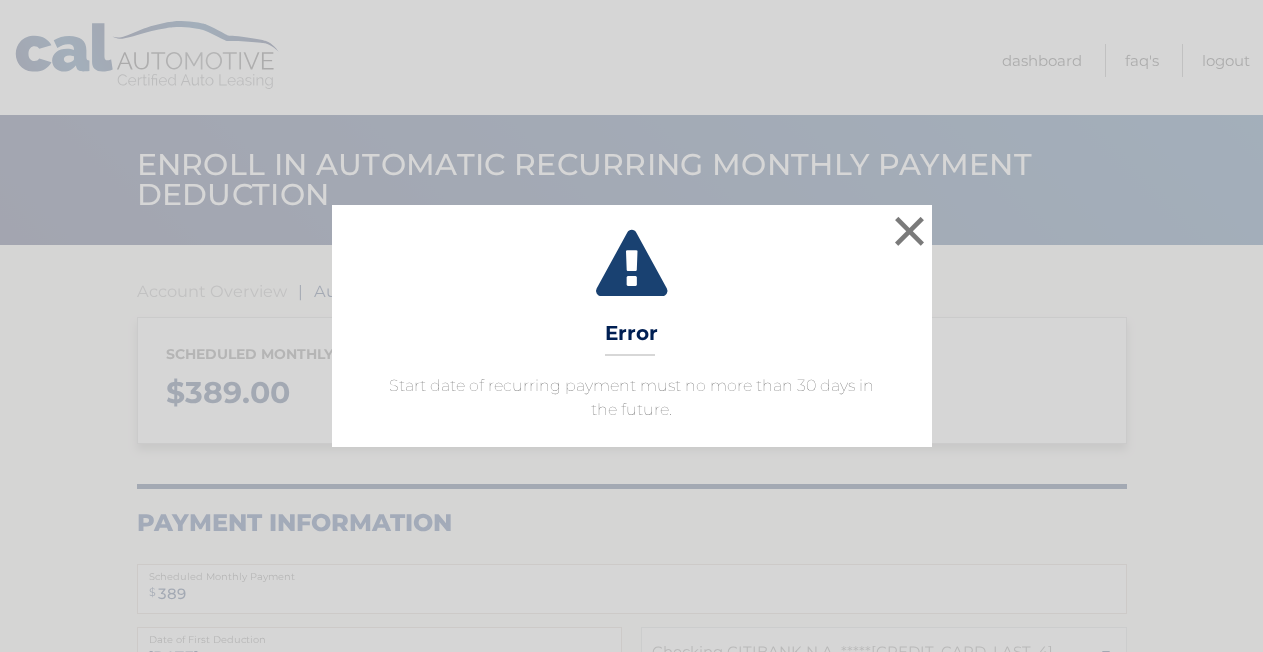 select on "YmRjNTQxZDItODcwYi00NjU4LTgzNDItYWFjMGU4ZWUwMjk0" 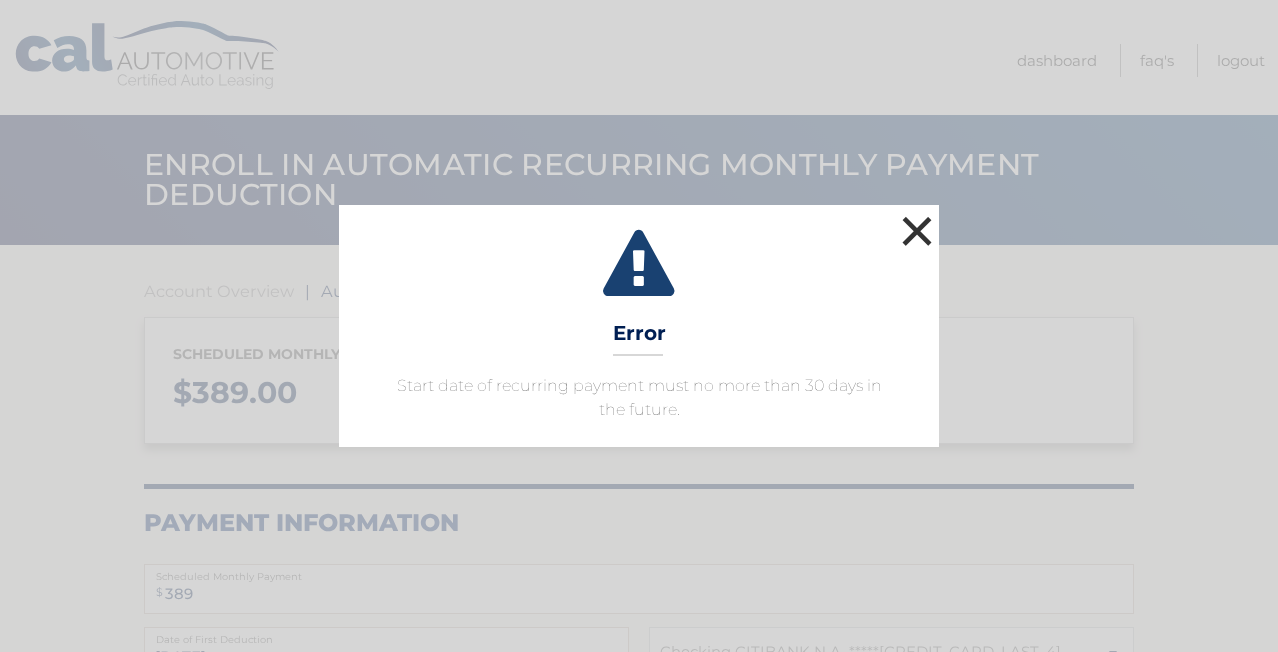 click on "×" at bounding box center [917, 231] 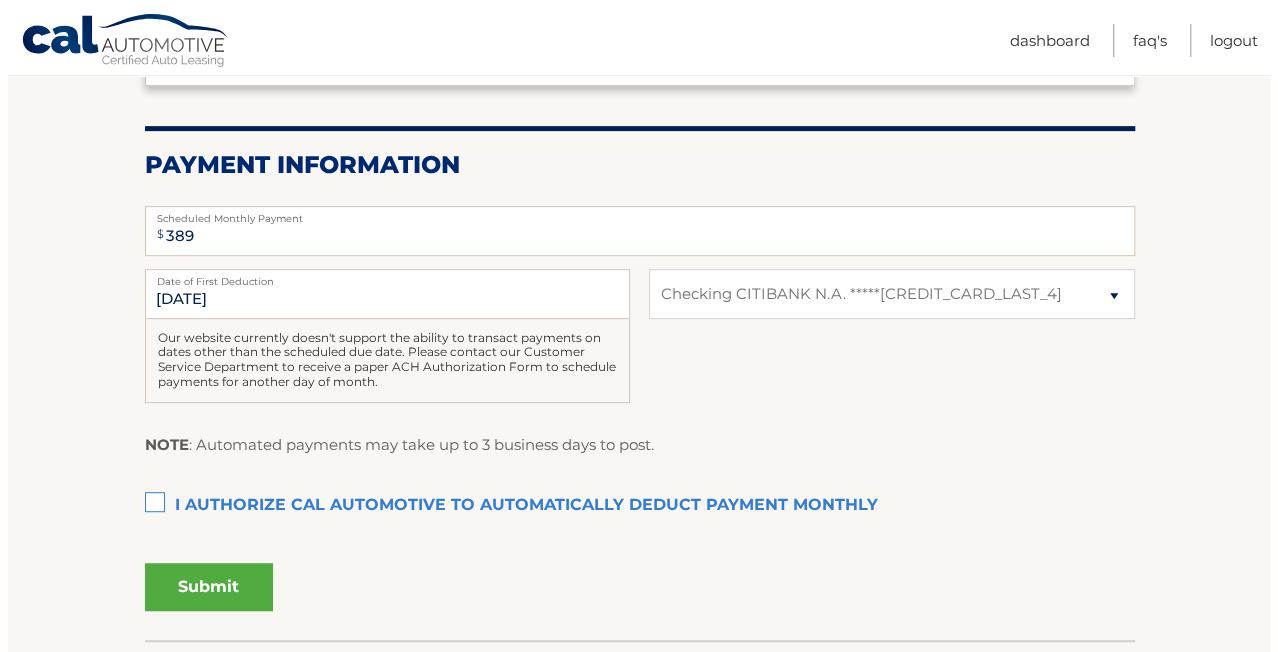 scroll, scrollTop: 400, scrollLeft: 0, axis: vertical 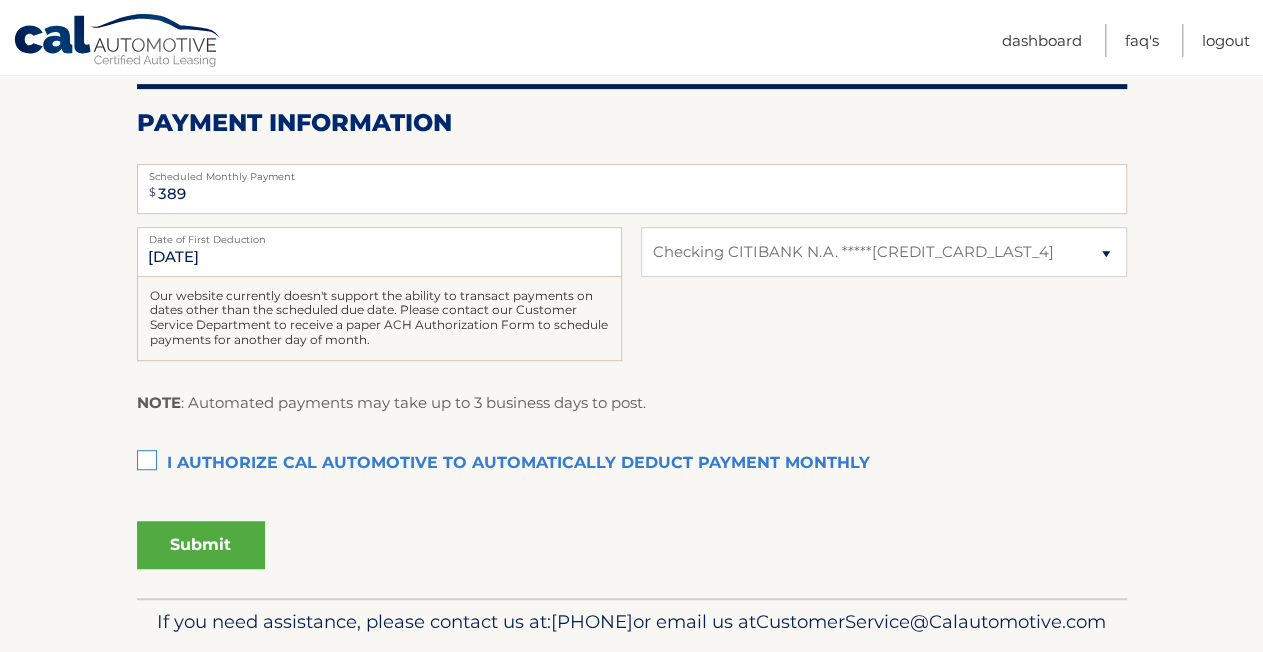 click on "I authorize cal automotive to automatically deduct payment monthly
This checkbox must be checked" at bounding box center [632, 464] 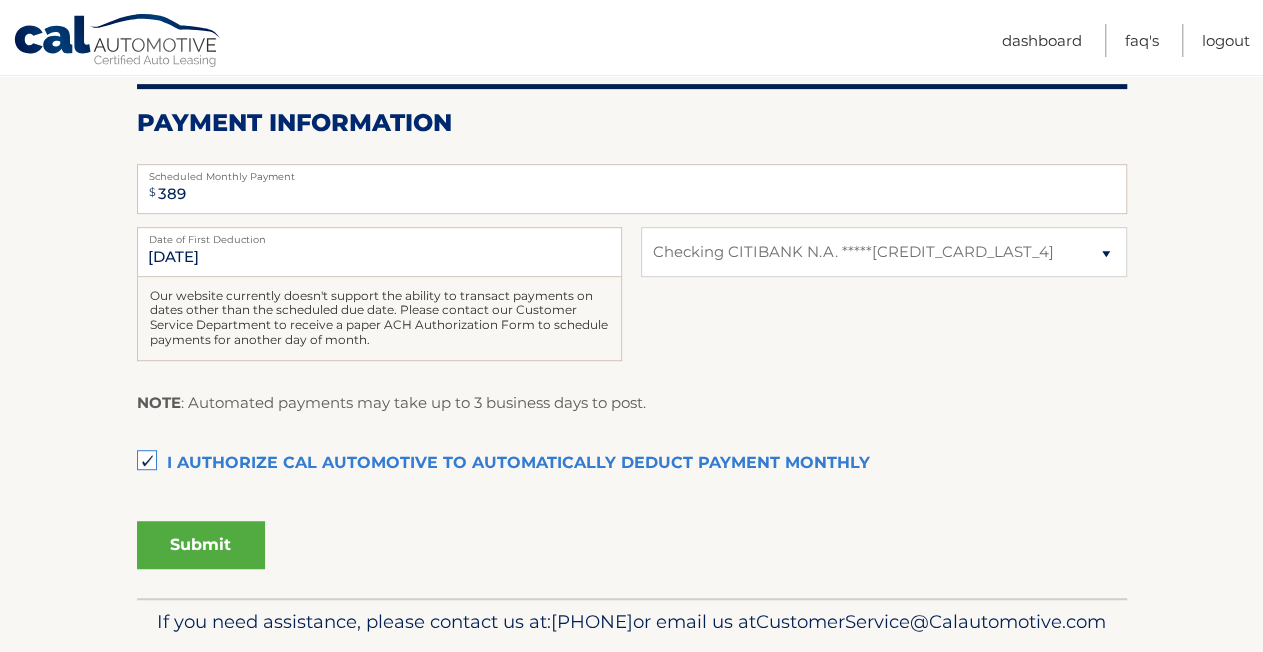 click on "Submit" at bounding box center (201, 545) 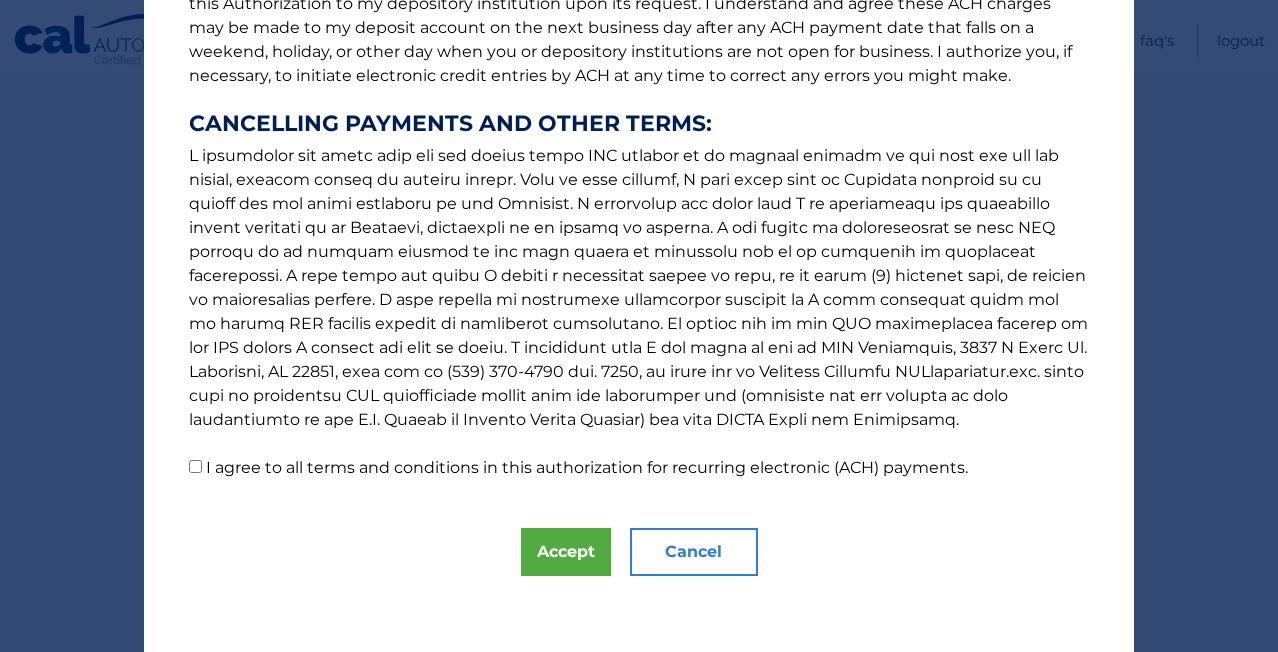 scroll, scrollTop: 316, scrollLeft: 0, axis: vertical 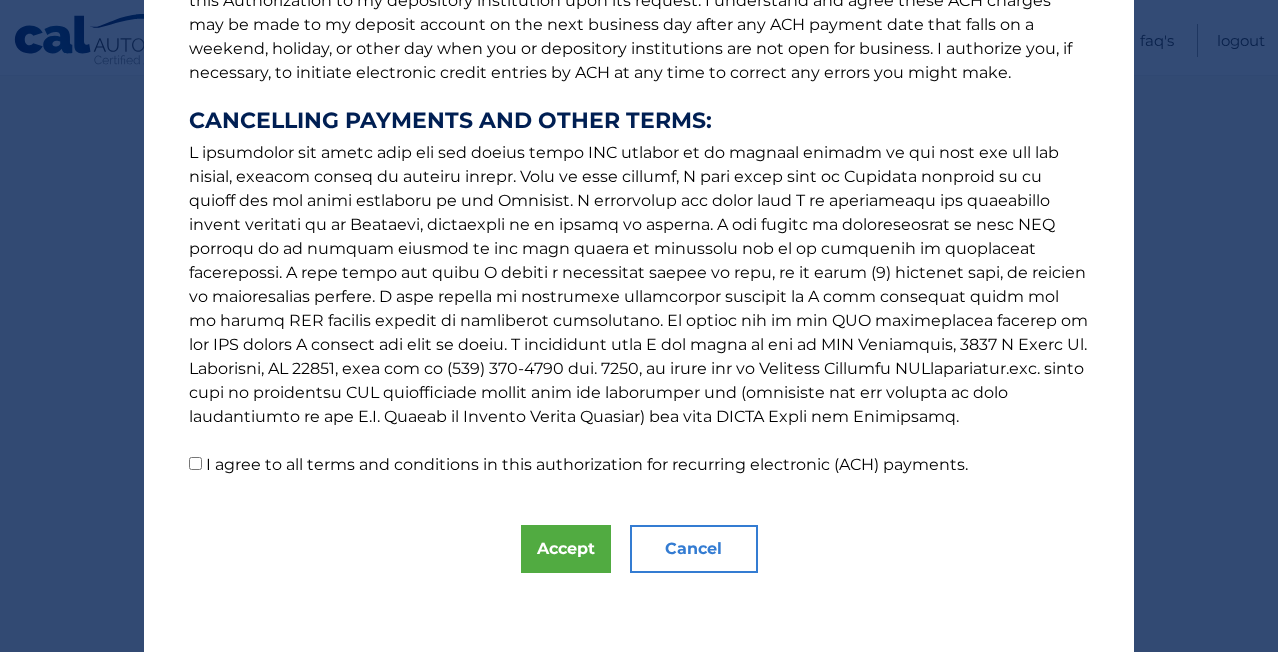 click on "I agree to all terms and conditions in this authorization for recurring electronic (ACH) payments." at bounding box center (195, 463) 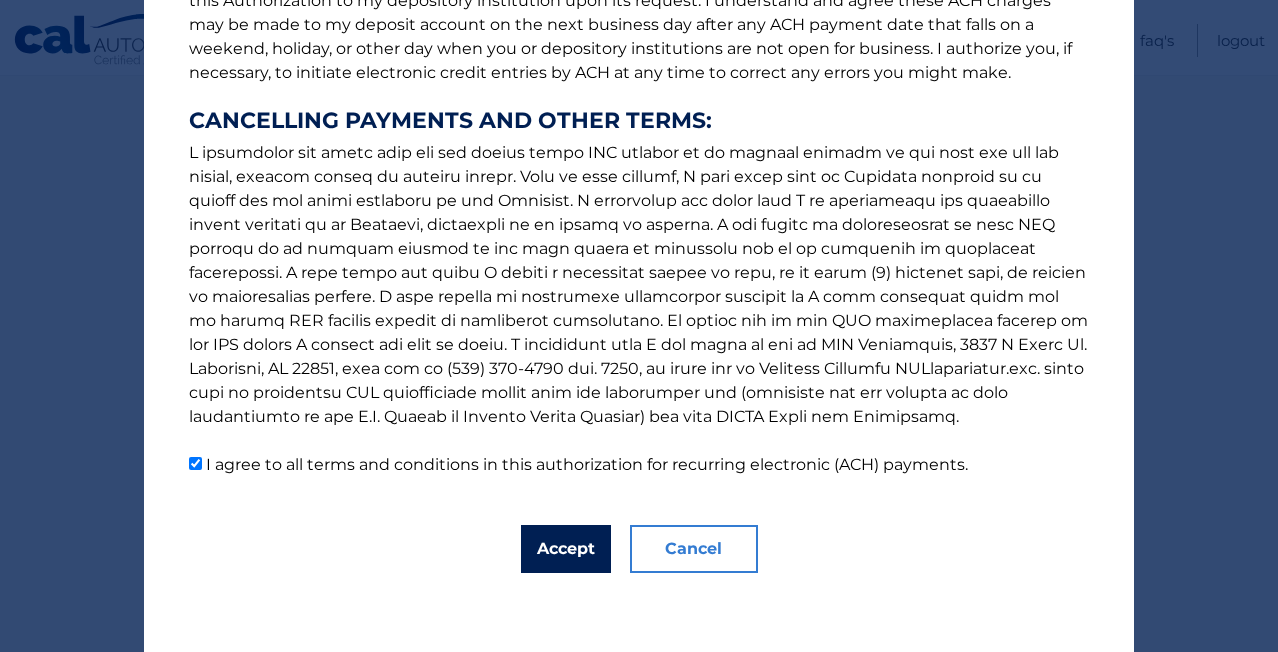 click on "Accept" at bounding box center [566, 549] 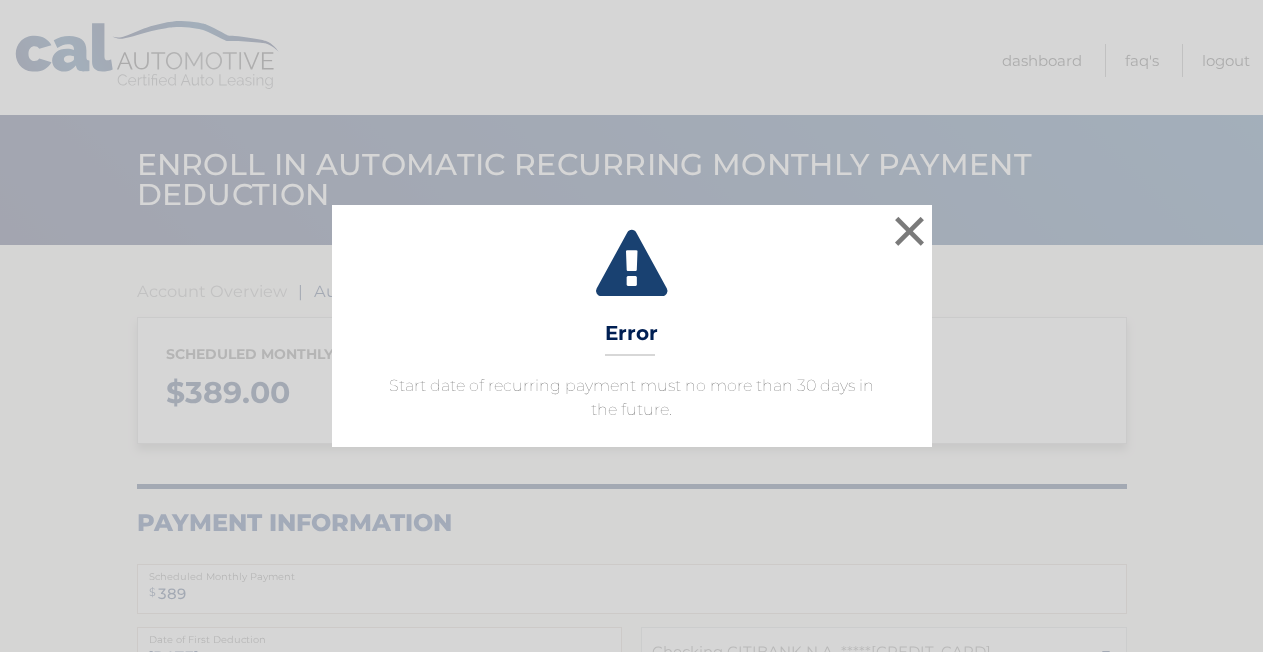 select on "YmRjNTQxZDItODcwYi00NjU4LTgzNDItYWFjMGU4ZWUwMjk0" 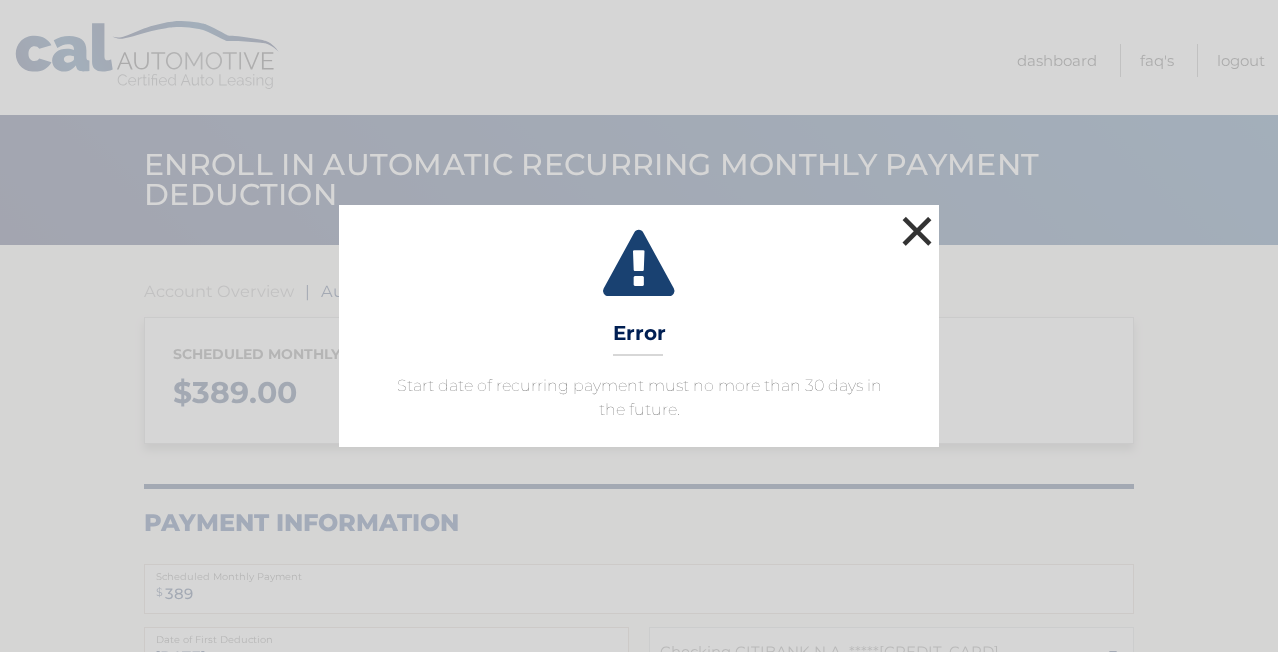 click on "×" at bounding box center [917, 231] 